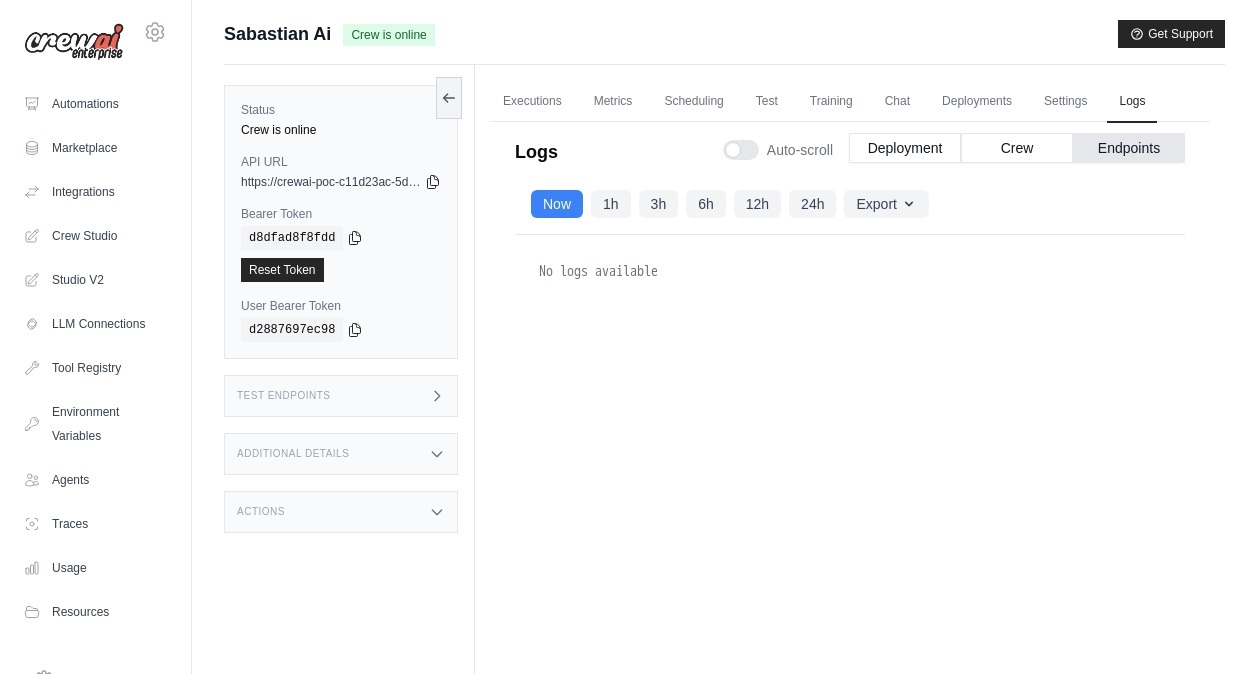 scroll, scrollTop: 0, scrollLeft: 0, axis: both 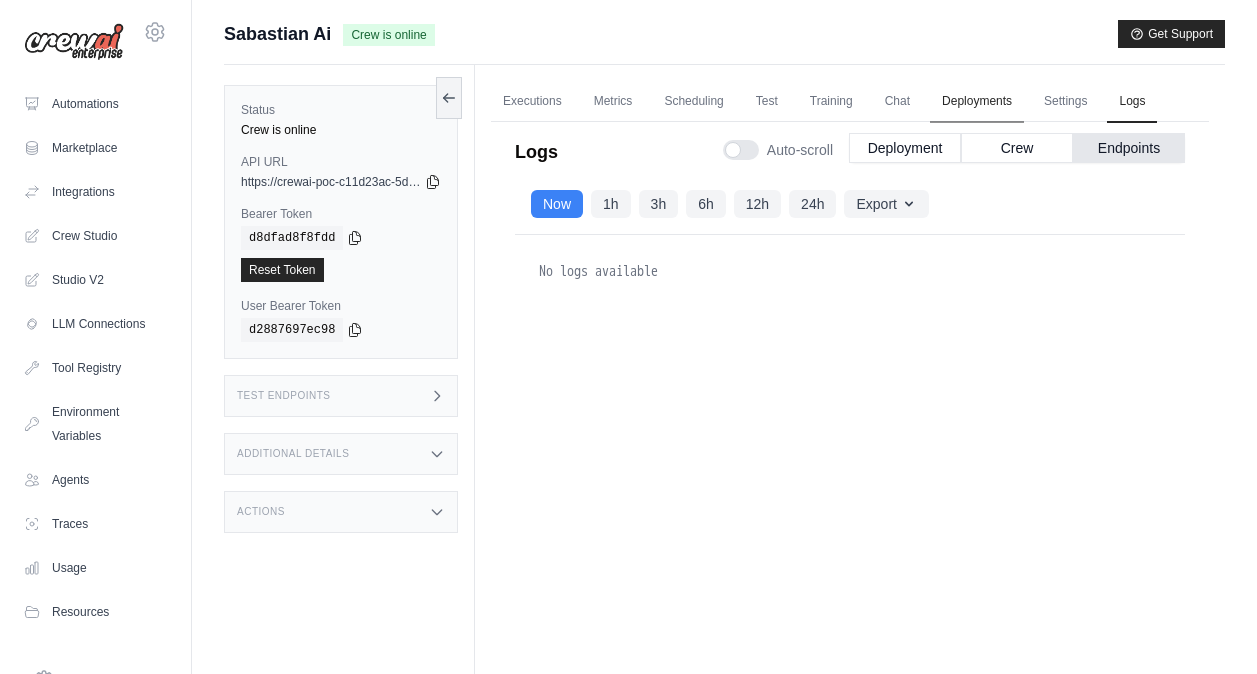 click on "Deployments" at bounding box center [977, 102] 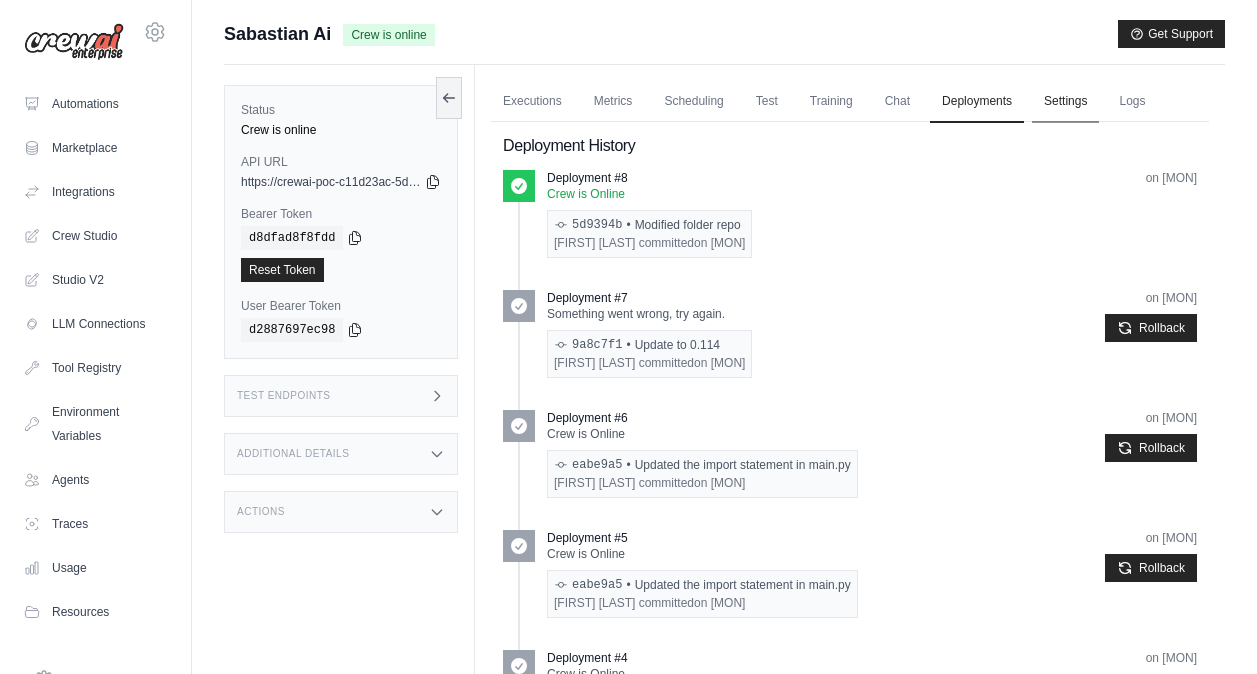 click on "Settings" at bounding box center (1065, 102) 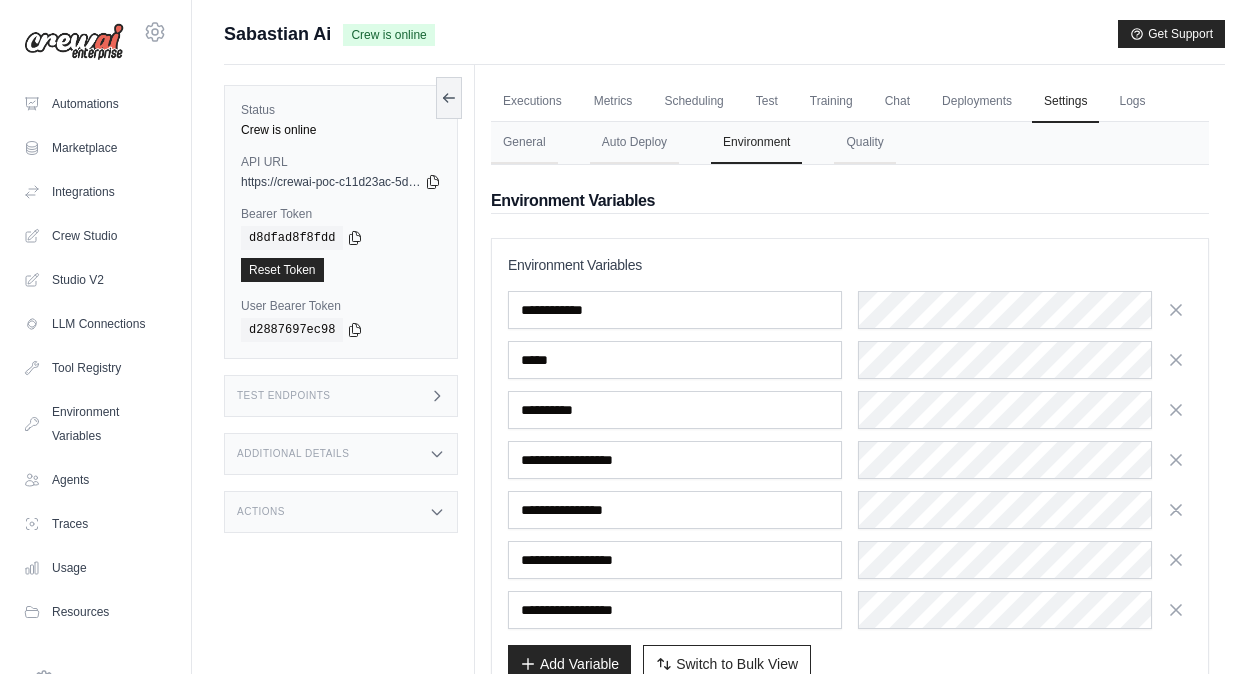 scroll, scrollTop: 126, scrollLeft: 0, axis: vertical 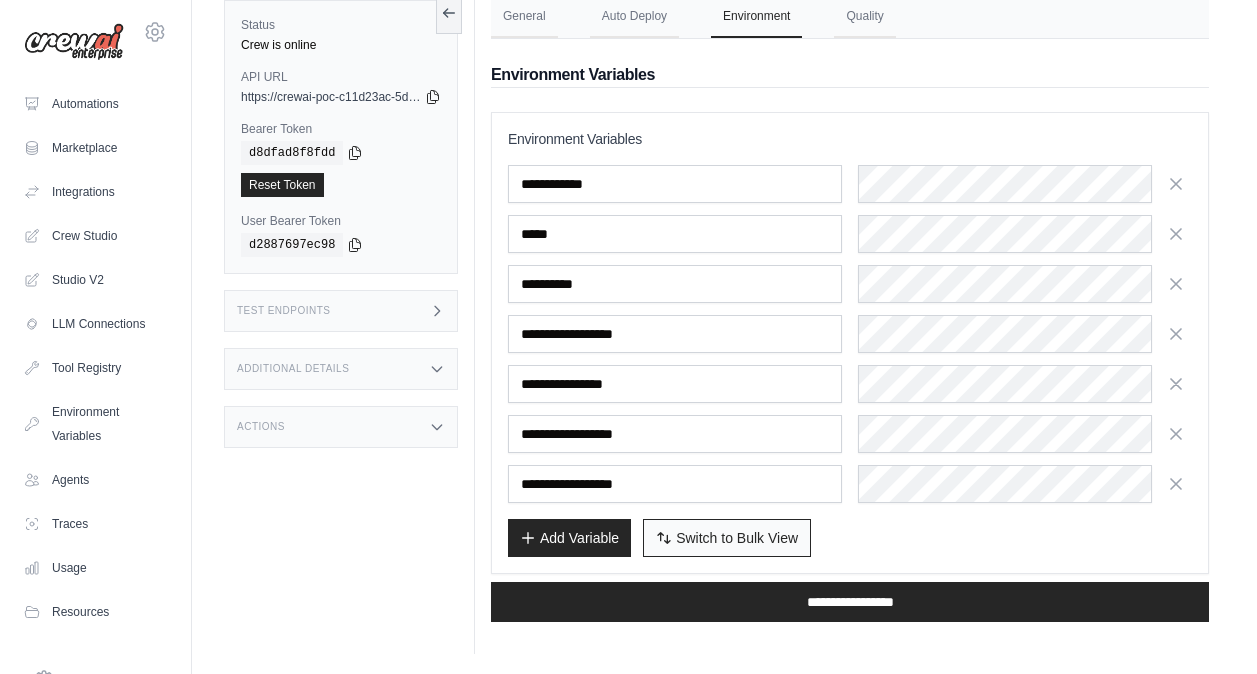 click on "Switch to Bulk View" at bounding box center (737, 538) 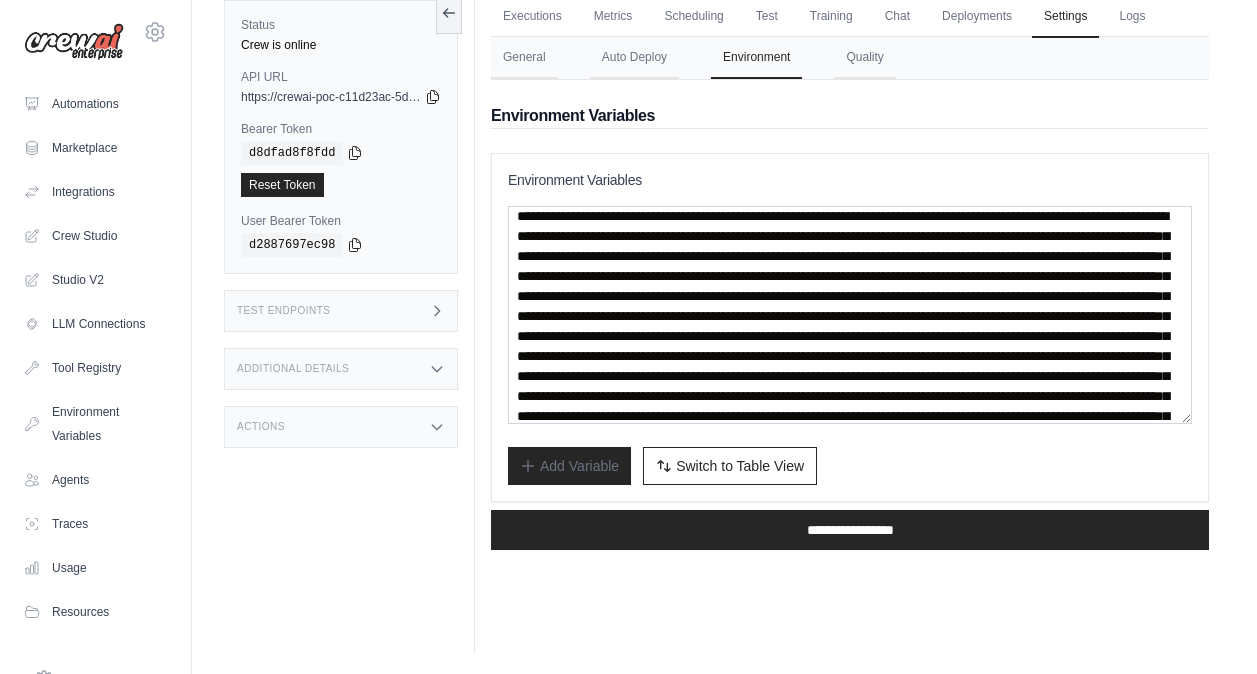 scroll, scrollTop: 453, scrollLeft: 0, axis: vertical 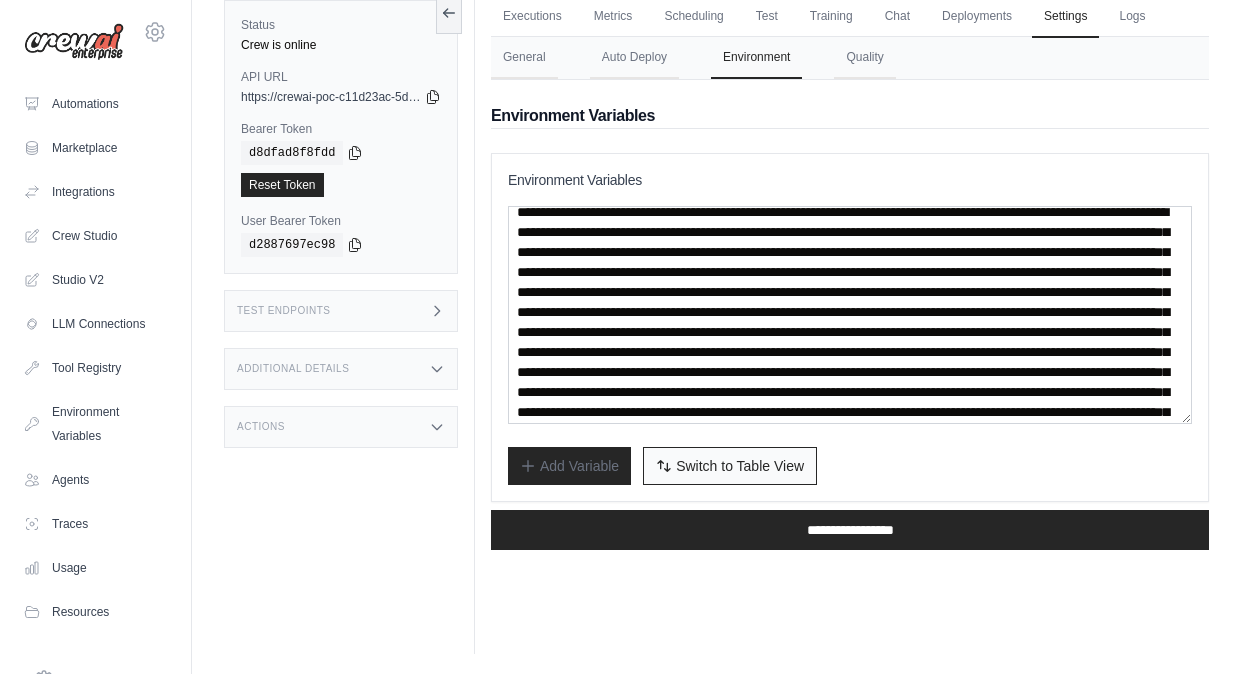 click on "Switch to Table View" at bounding box center (740, 466) 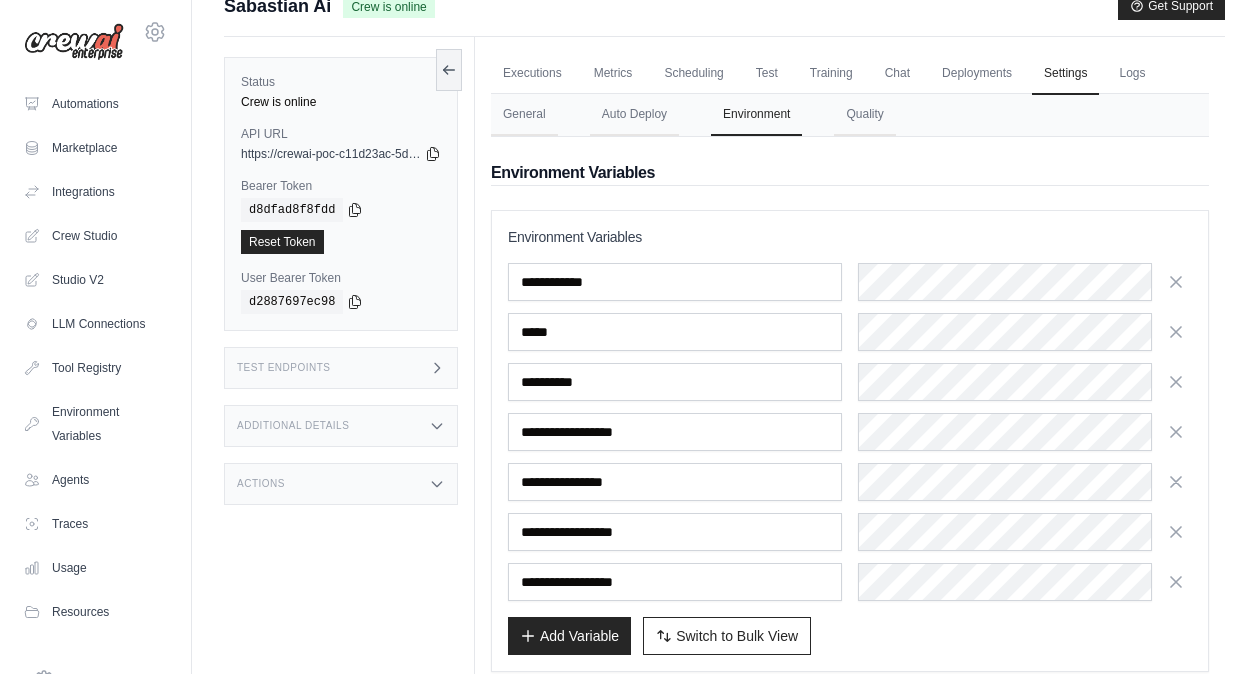 scroll, scrollTop: 27, scrollLeft: 0, axis: vertical 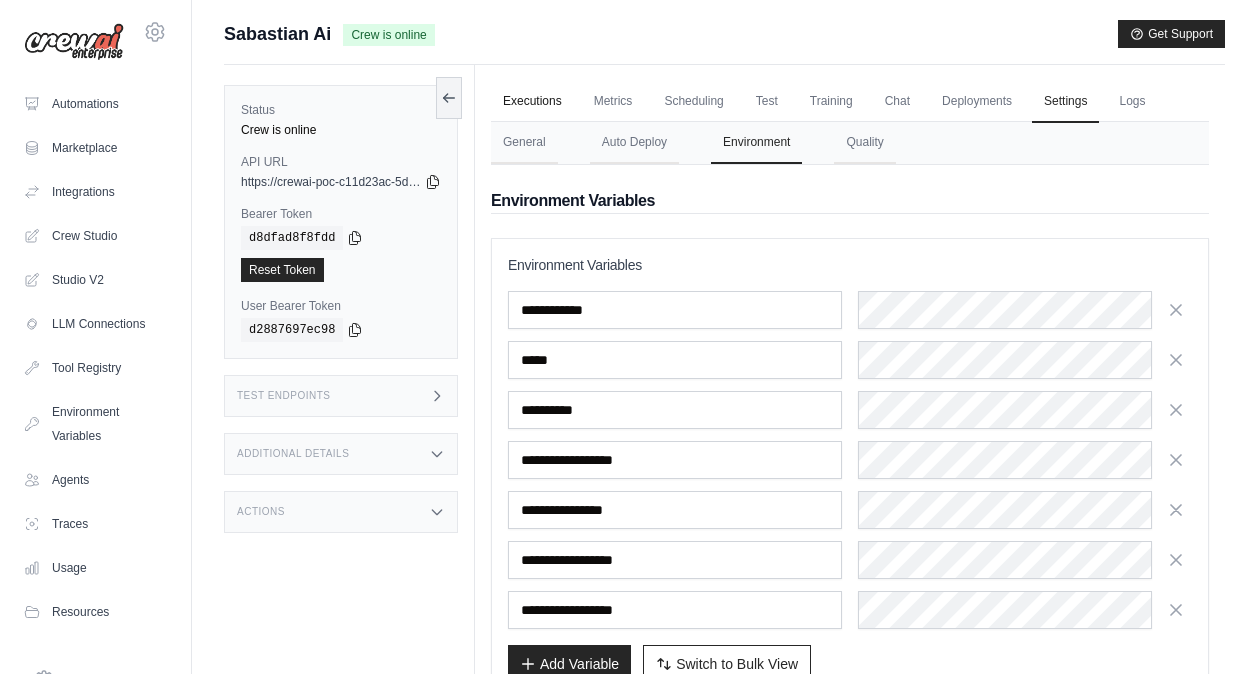 click on "Executions" at bounding box center [532, 102] 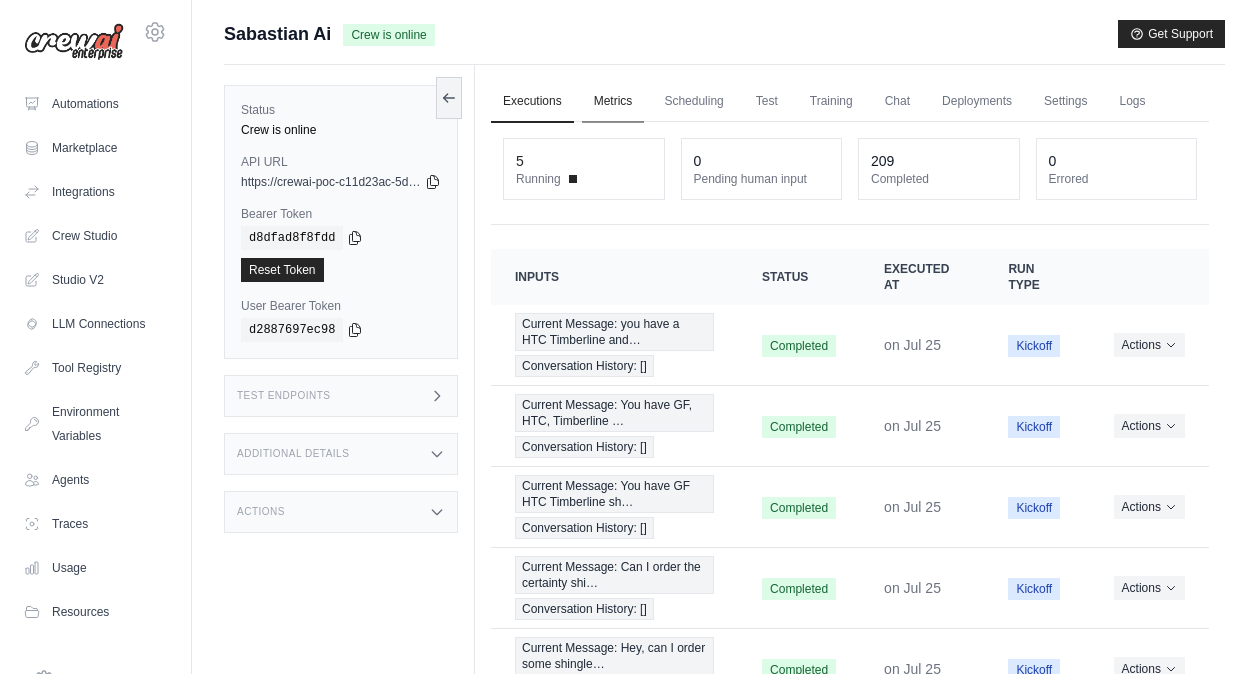 click on "Metrics" at bounding box center (613, 102) 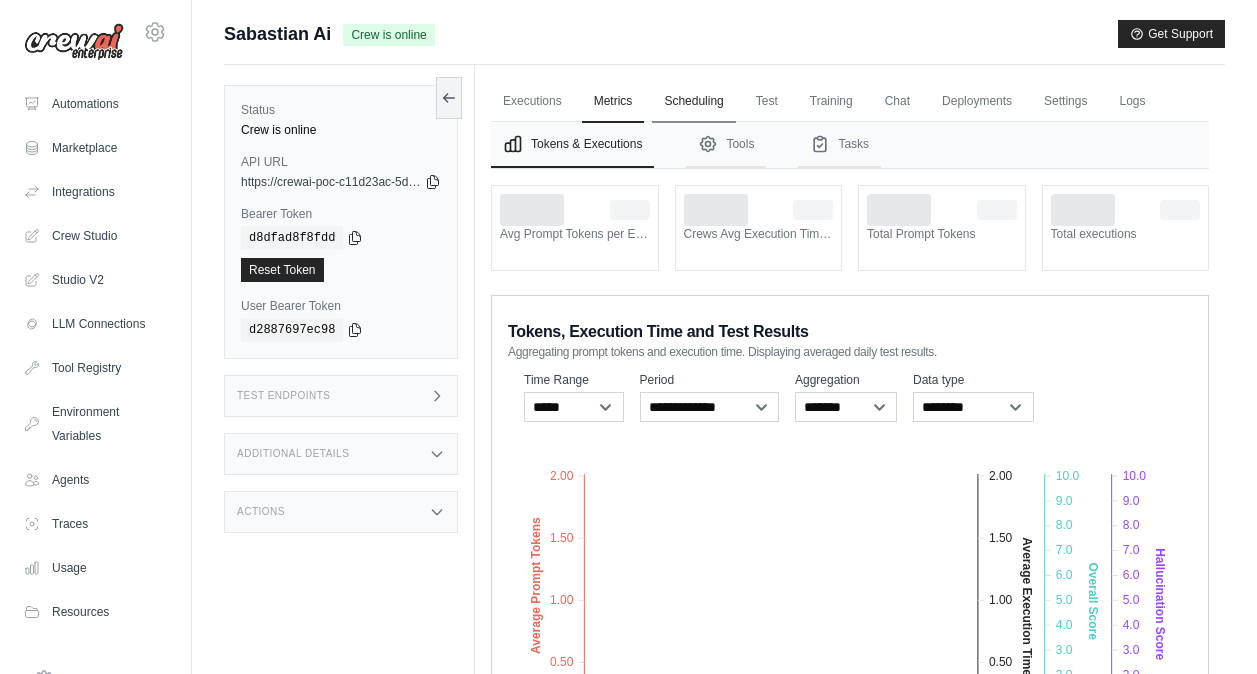click on "Scheduling" at bounding box center (693, 102) 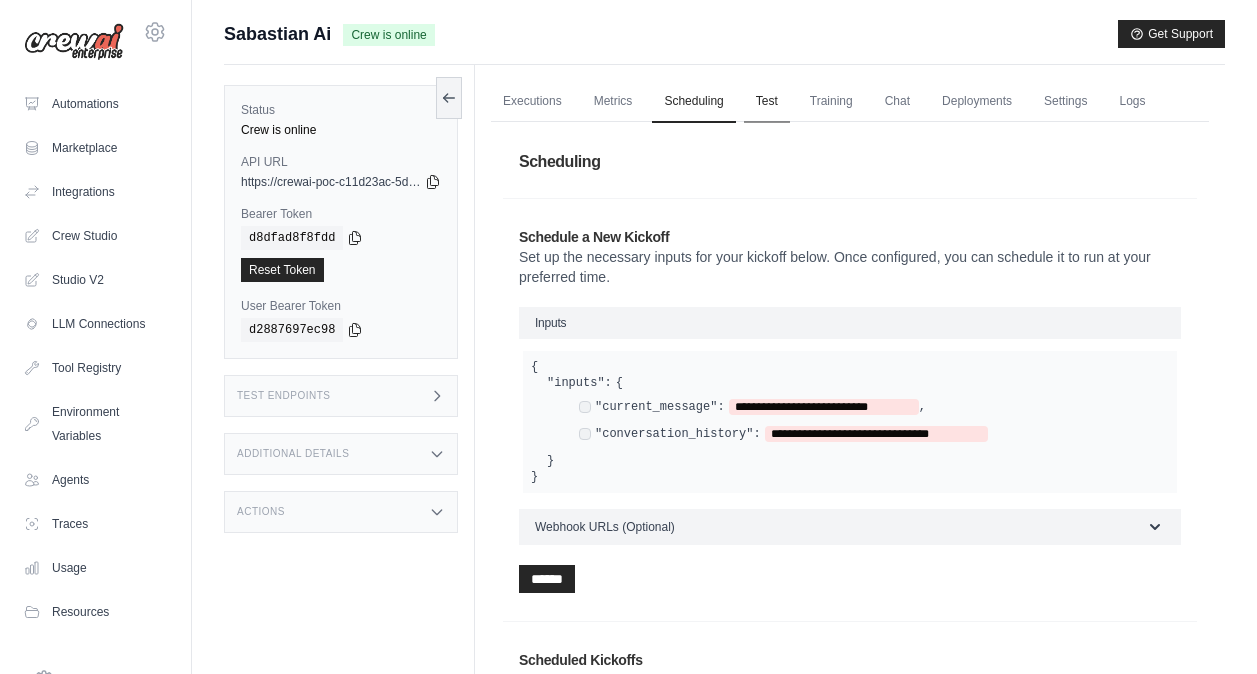 click on "Test" at bounding box center (767, 102) 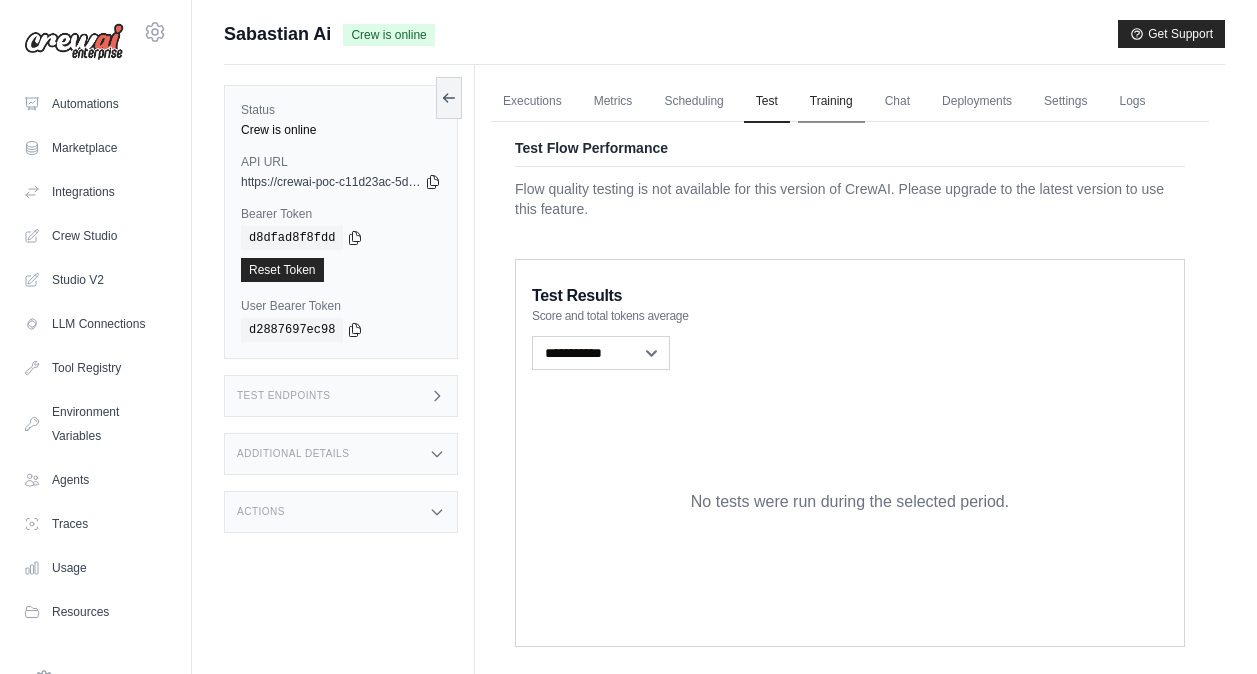 click on "Training" at bounding box center [831, 102] 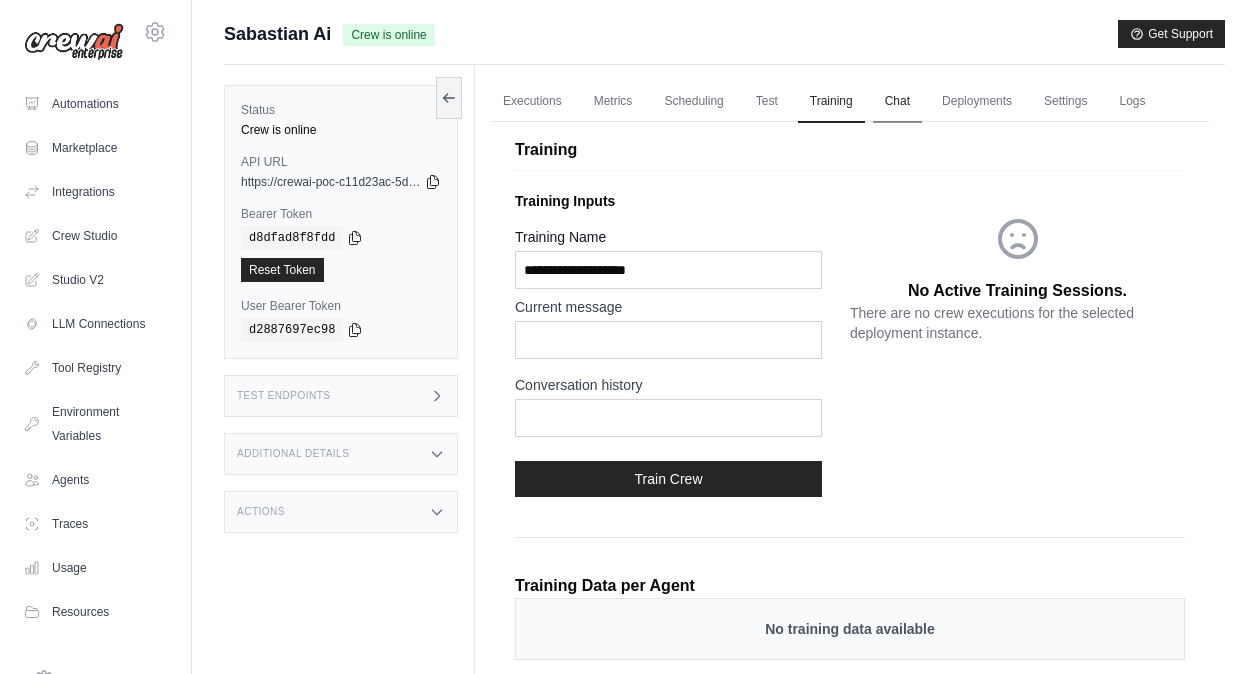 click on "Chat" at bounding box center [897, 102] 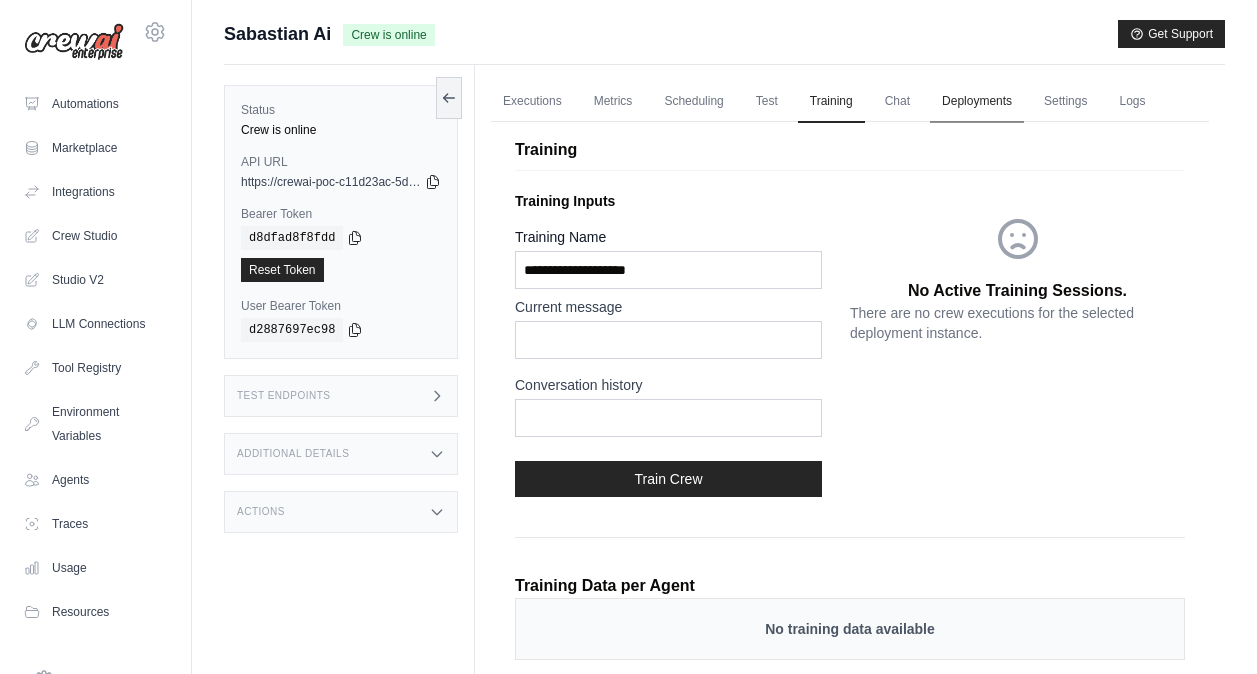 click on "Deployments" at bounding box center [977, 102] 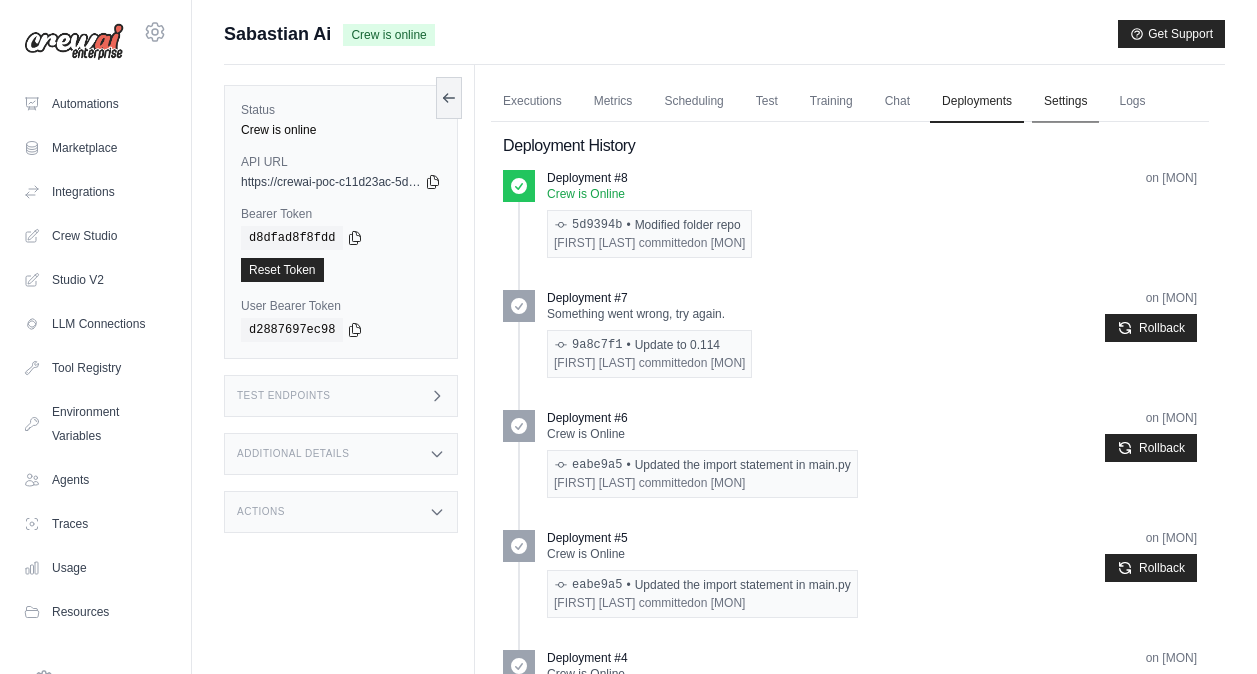 click on "Settings" at bounding box center [1065, 102] 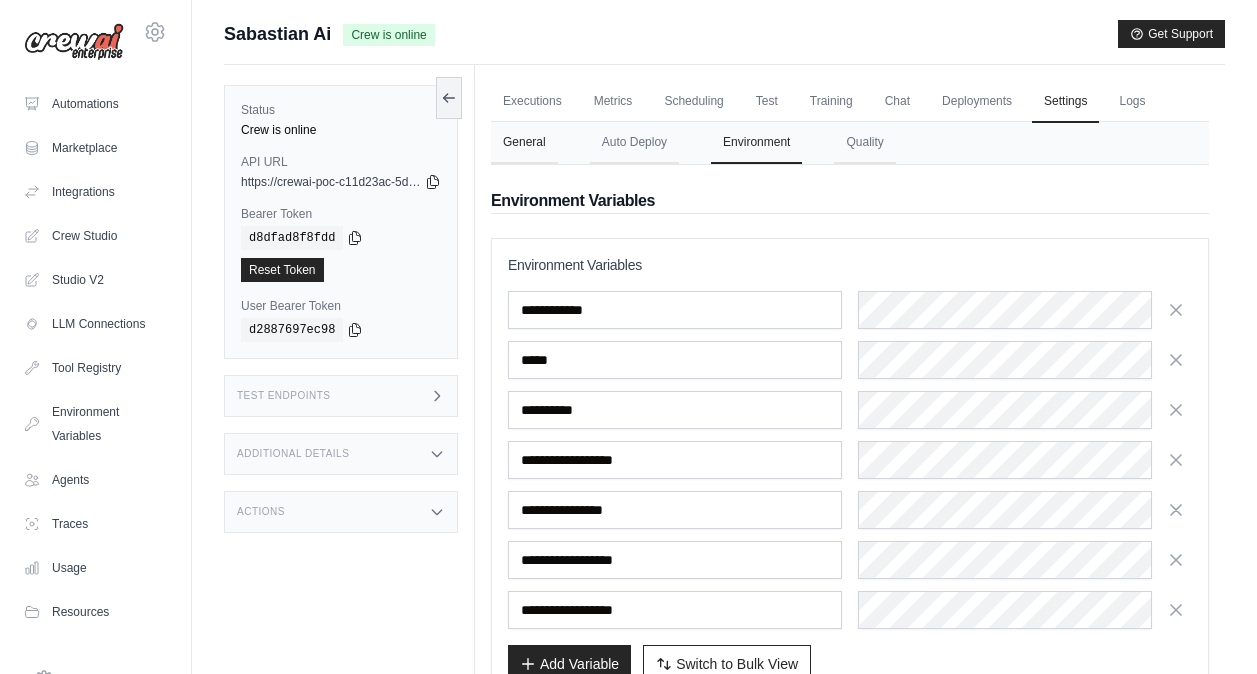 click on "General" at bounding box center (524, 143) 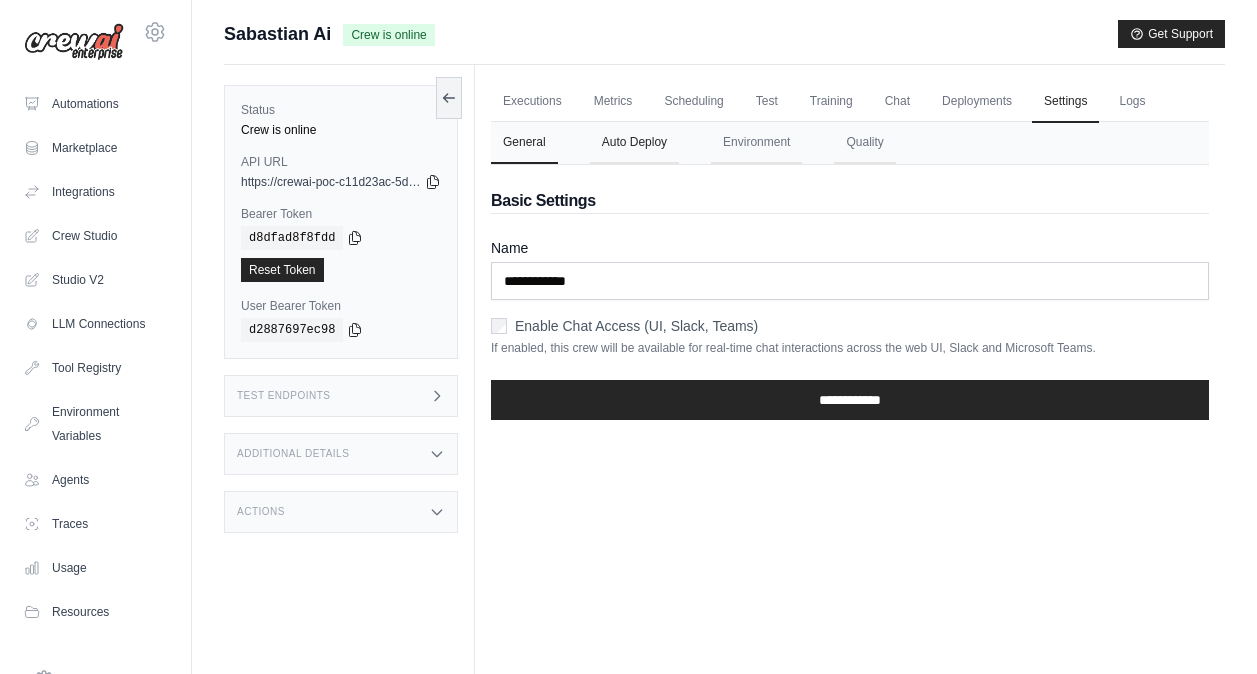 click on "Auto Deploy" at bounding box center (634, 143) 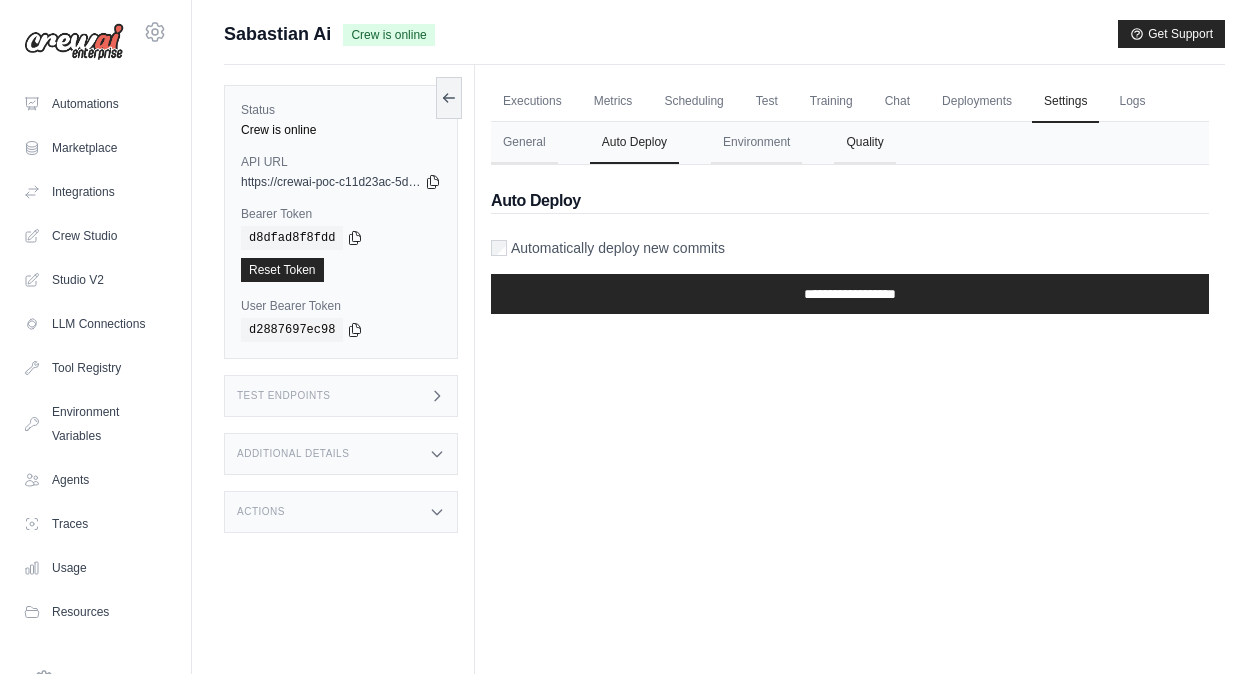 click on "Quality" at bounding box center [864, 143] 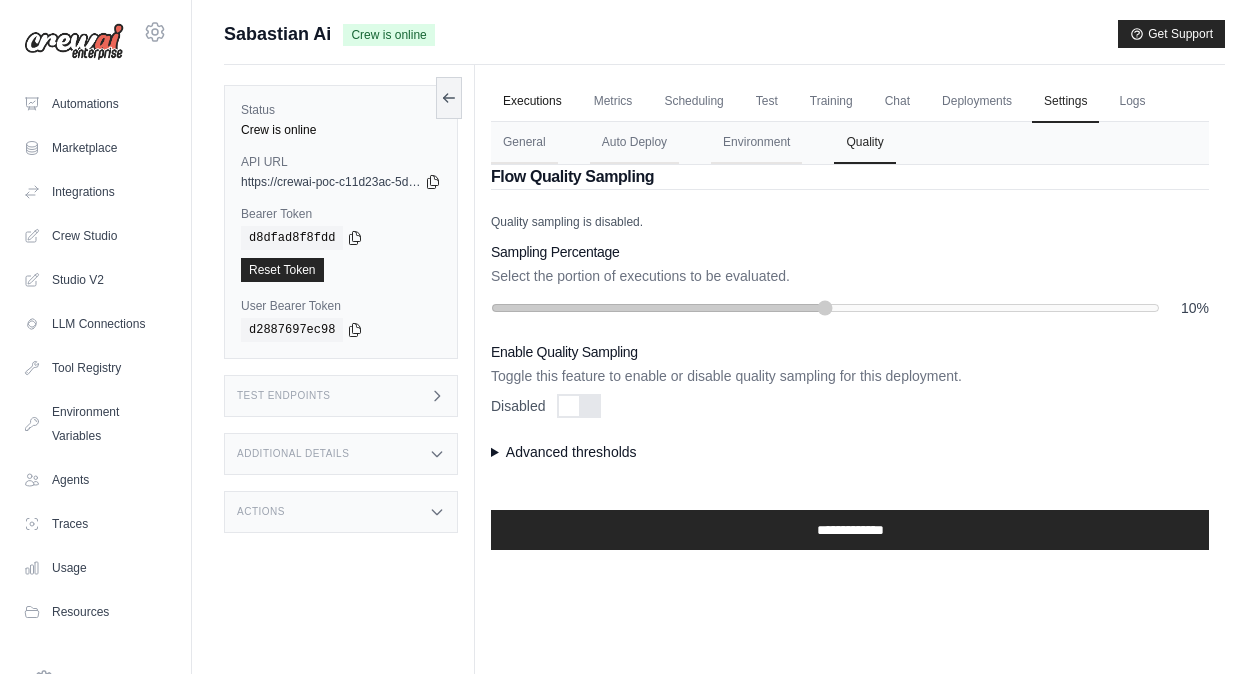 click on "Executions" at bounding box center (532, 102) 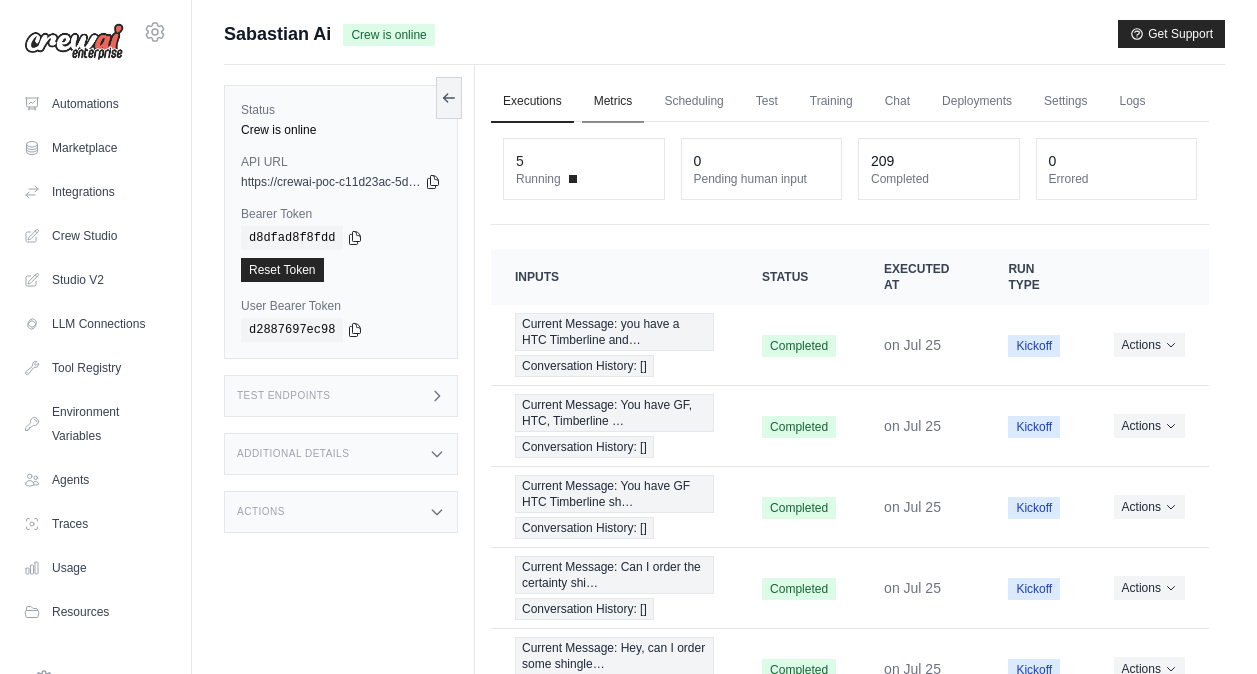 click on "Metrics" at bounding box center (613, 102) 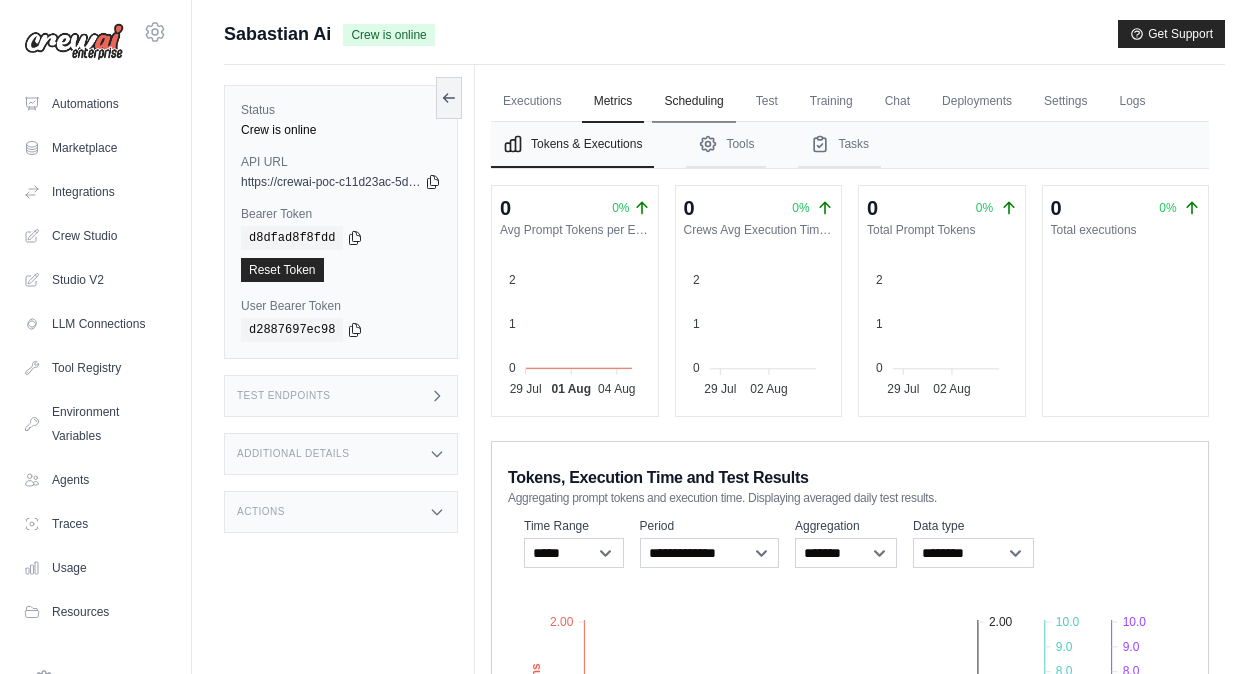 click on "Scheduling" at bounding box center (693, 102) 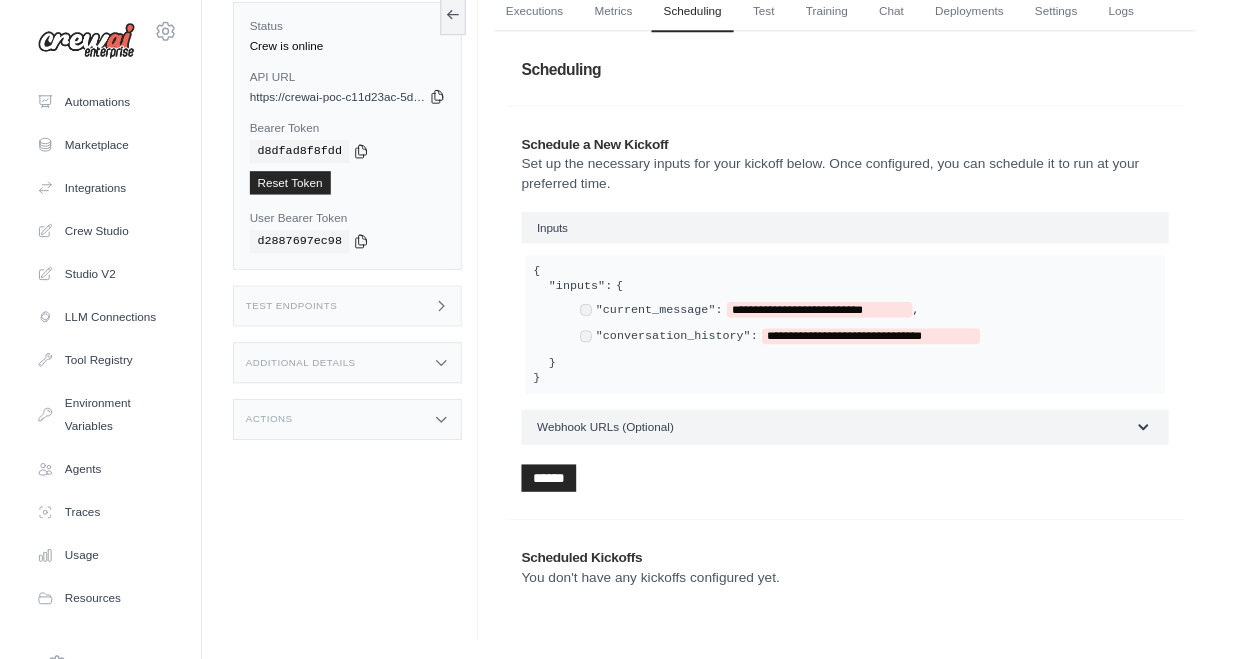scroll, scrollTop: 0, scrollLeft: 0, axis: both 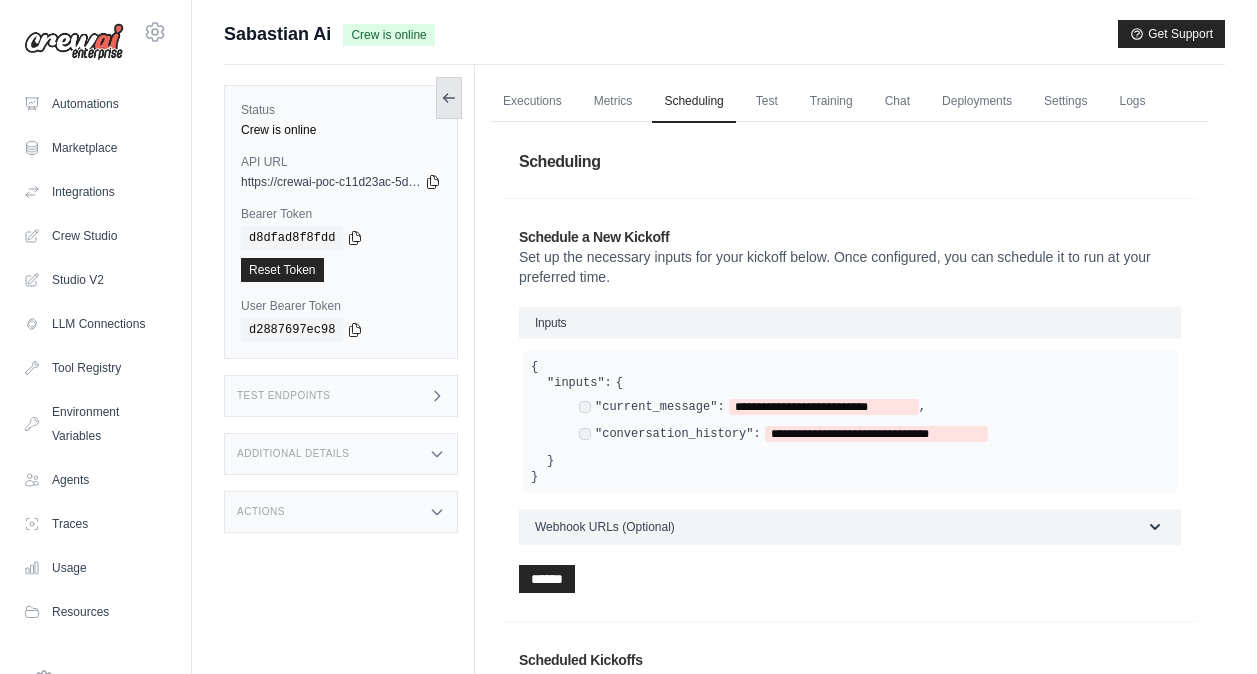 click 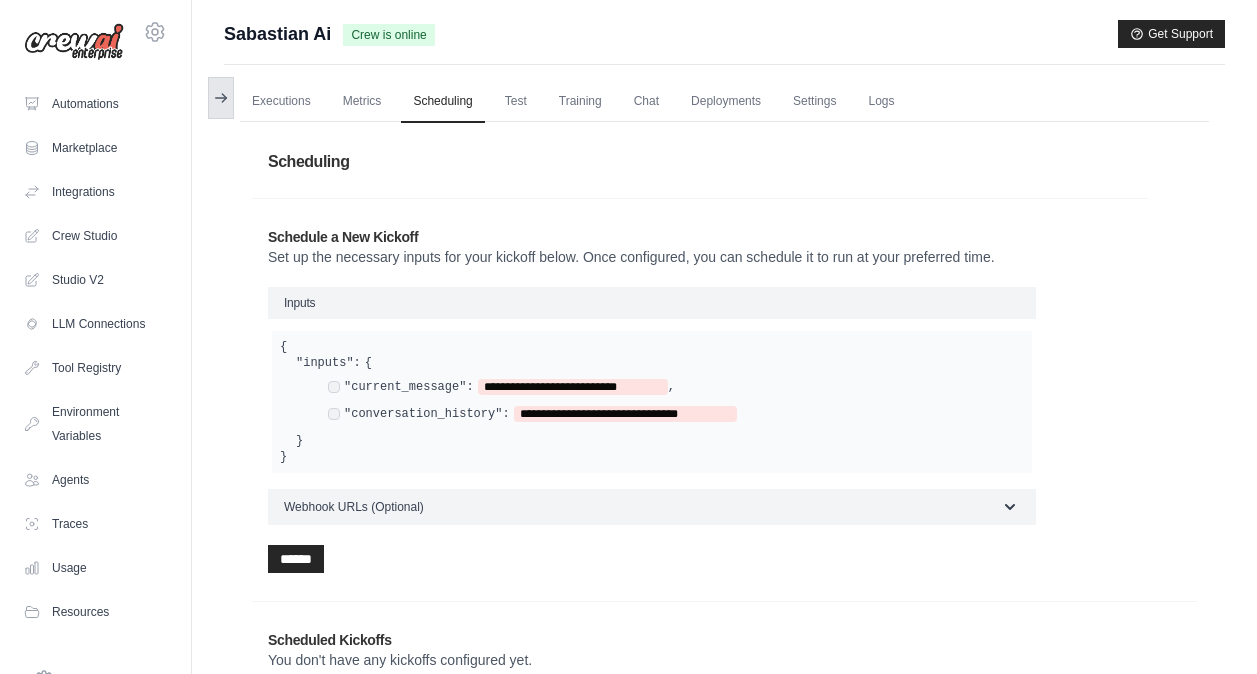 click 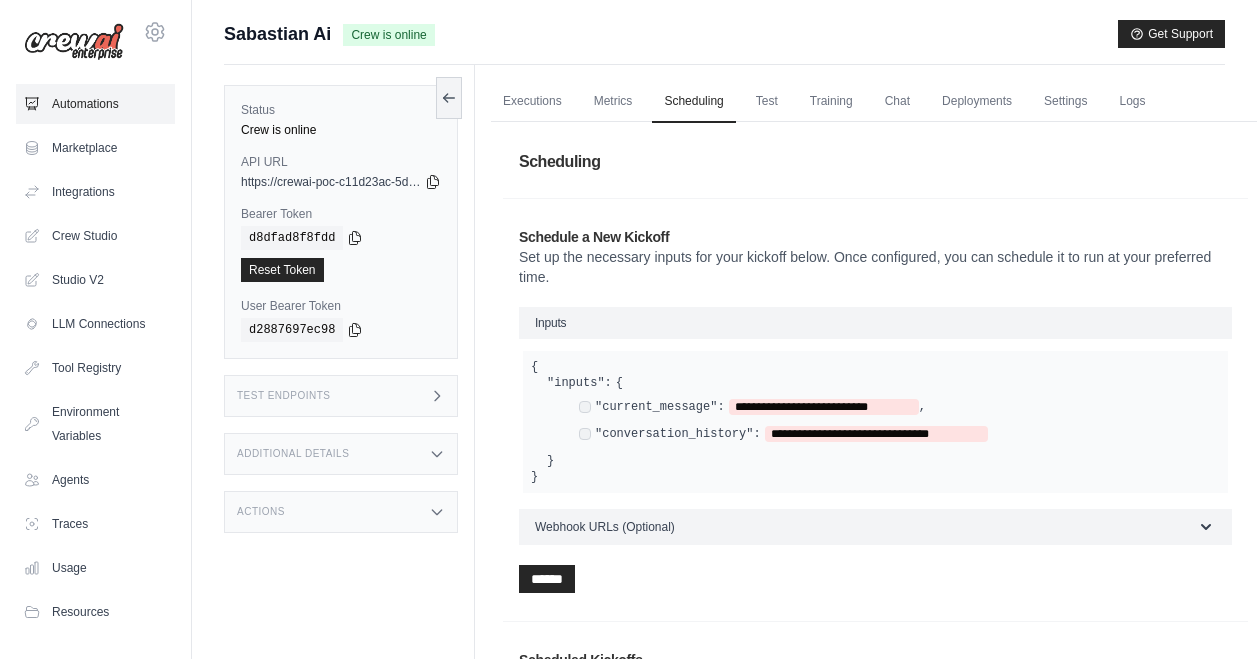 click on "Automations" at bounding box center (95, 104) 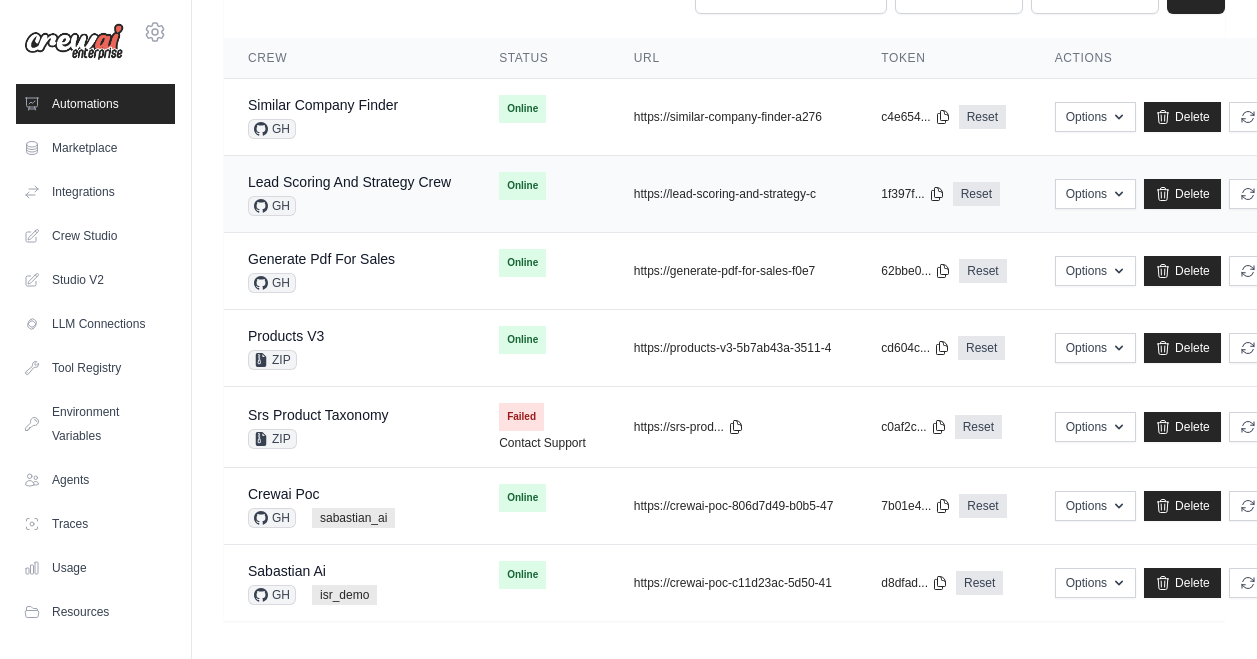 scroll, scrollTop: 165, scrollLeft: 0, axis: vertical 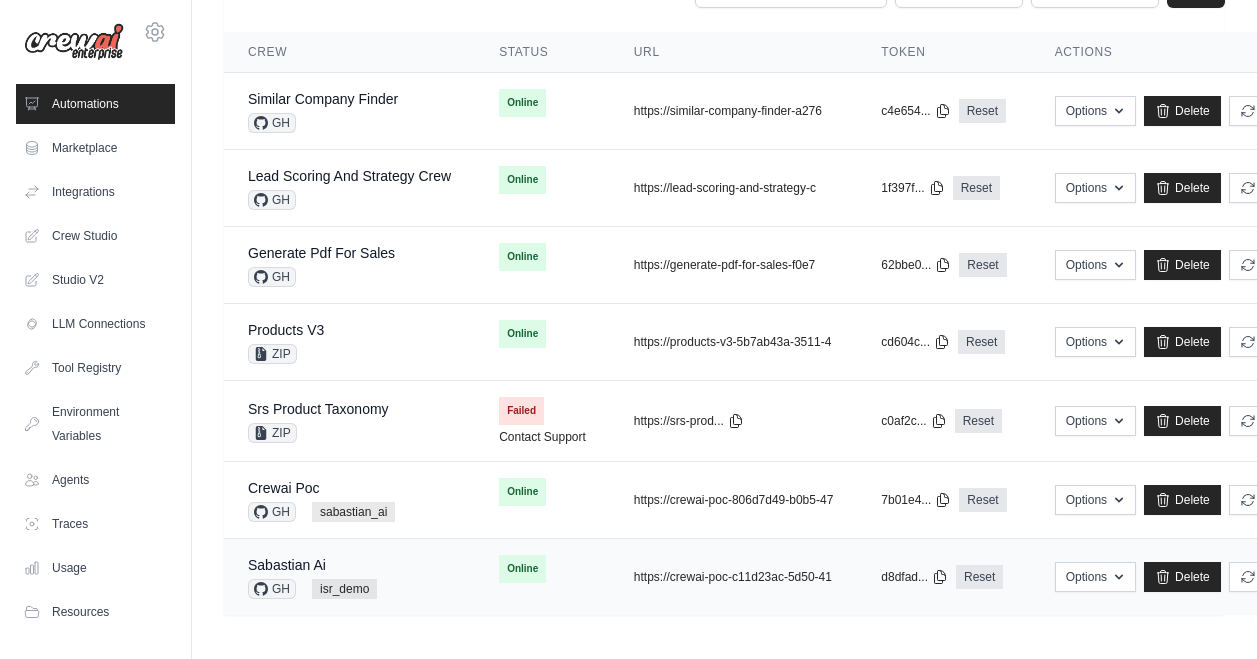 click on "[FIRST] [LAST]
GH
isr_demo" at bounding box center [349, 577] 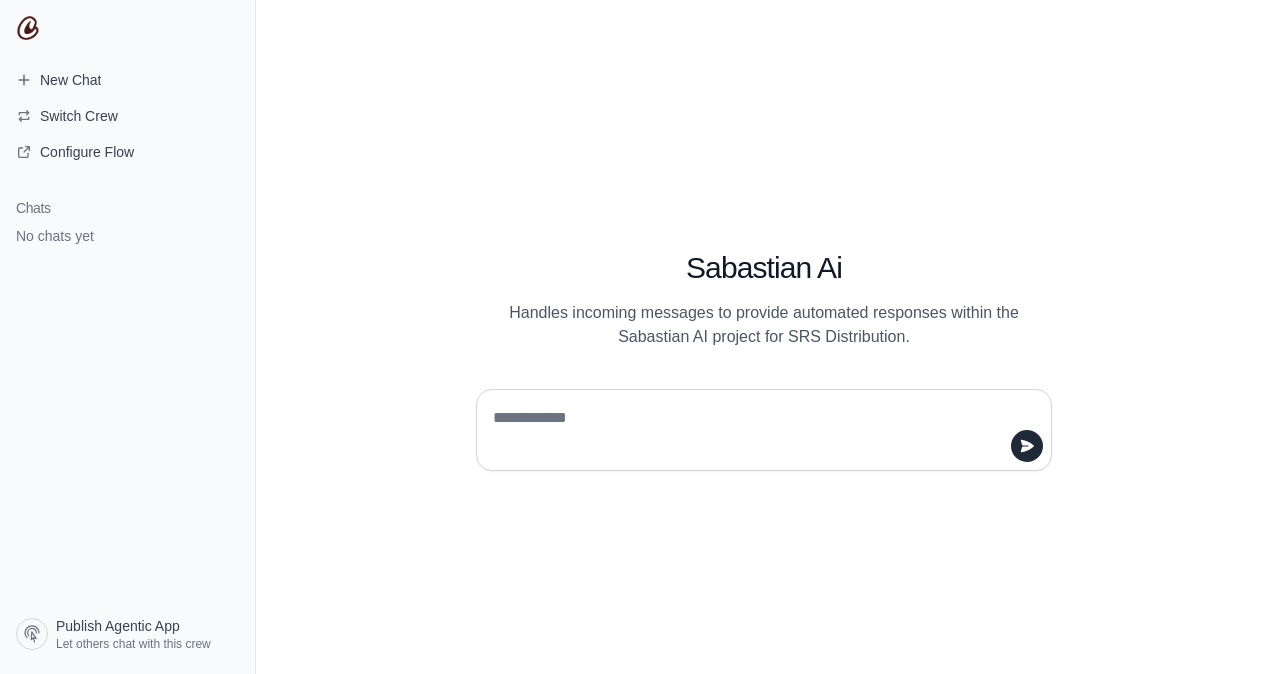 scroll, scrollTop: 0, scrollLeft: 0, axis: both 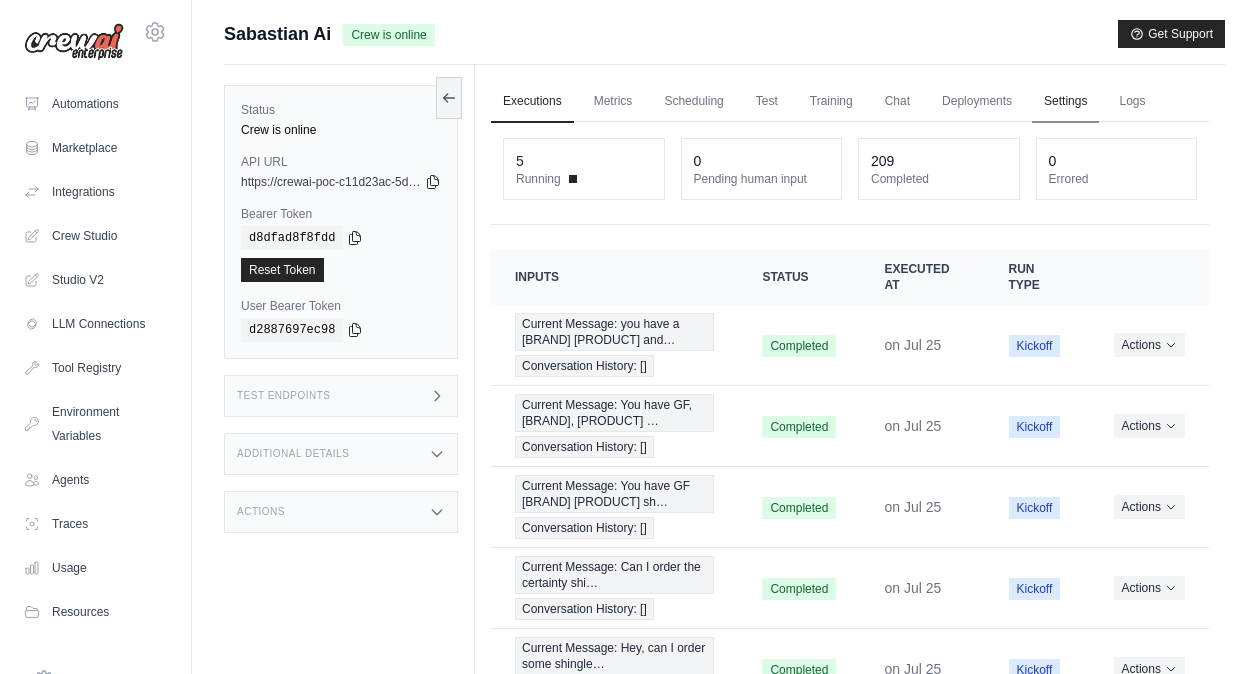 click on "Settings" at bounding box center (1065, 102) 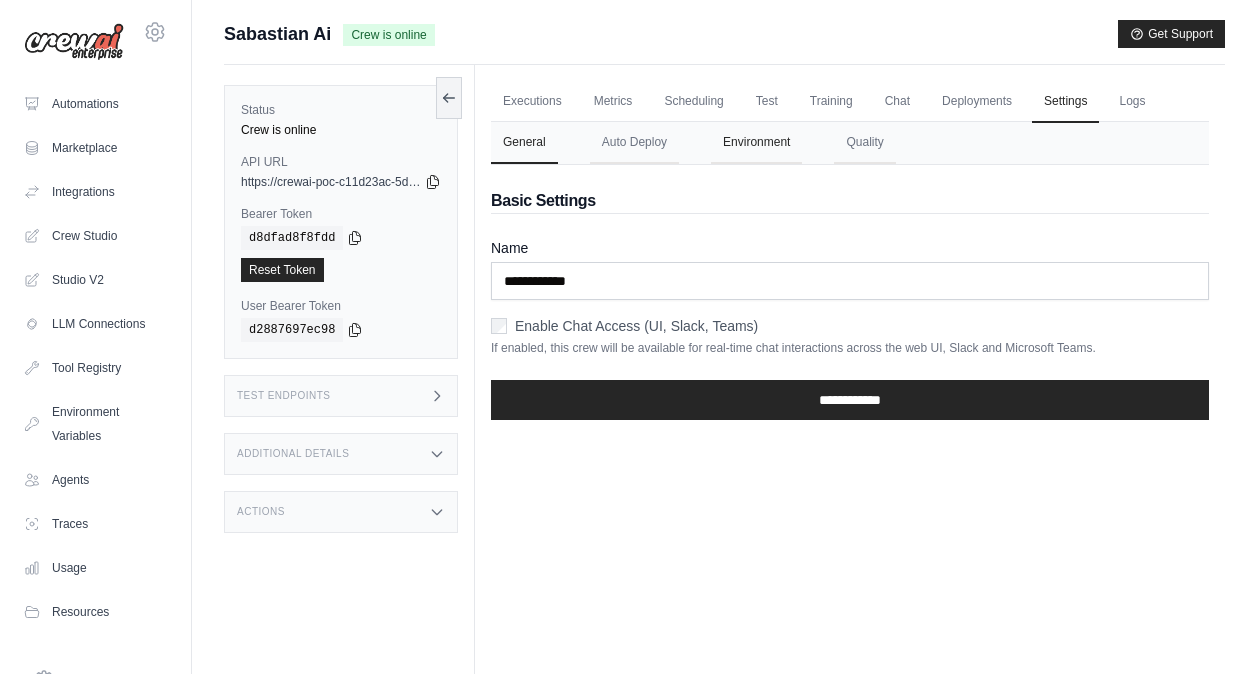 click on "Environment" at bounding box center [756, 143] 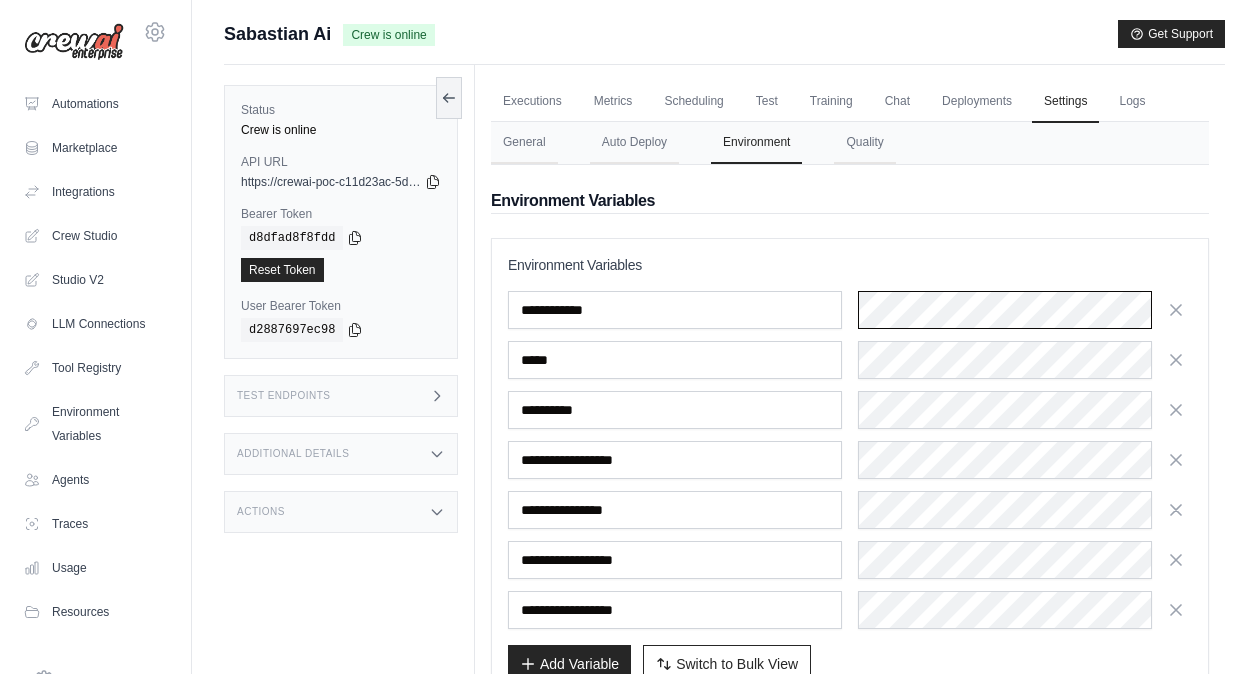 scroll, scrollTop: 126, scrollLeft: 0, axis: vertical 